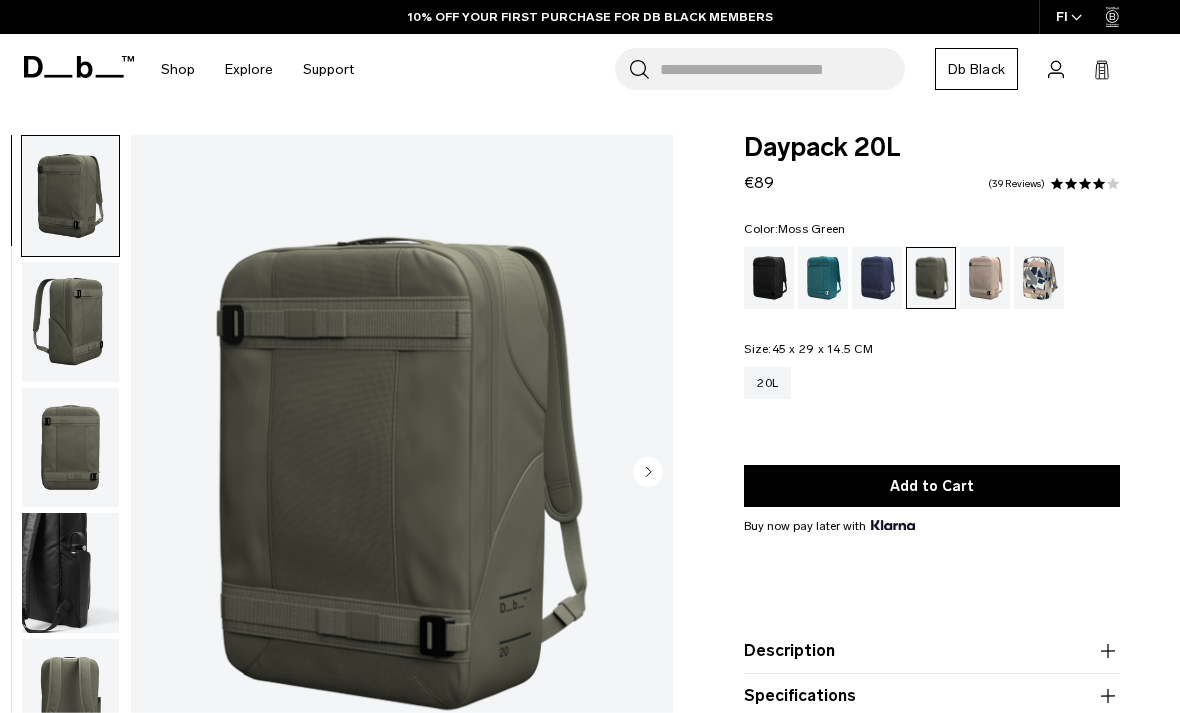 scroll, scrollTop: 0, scrollLeft: 0, axis: both 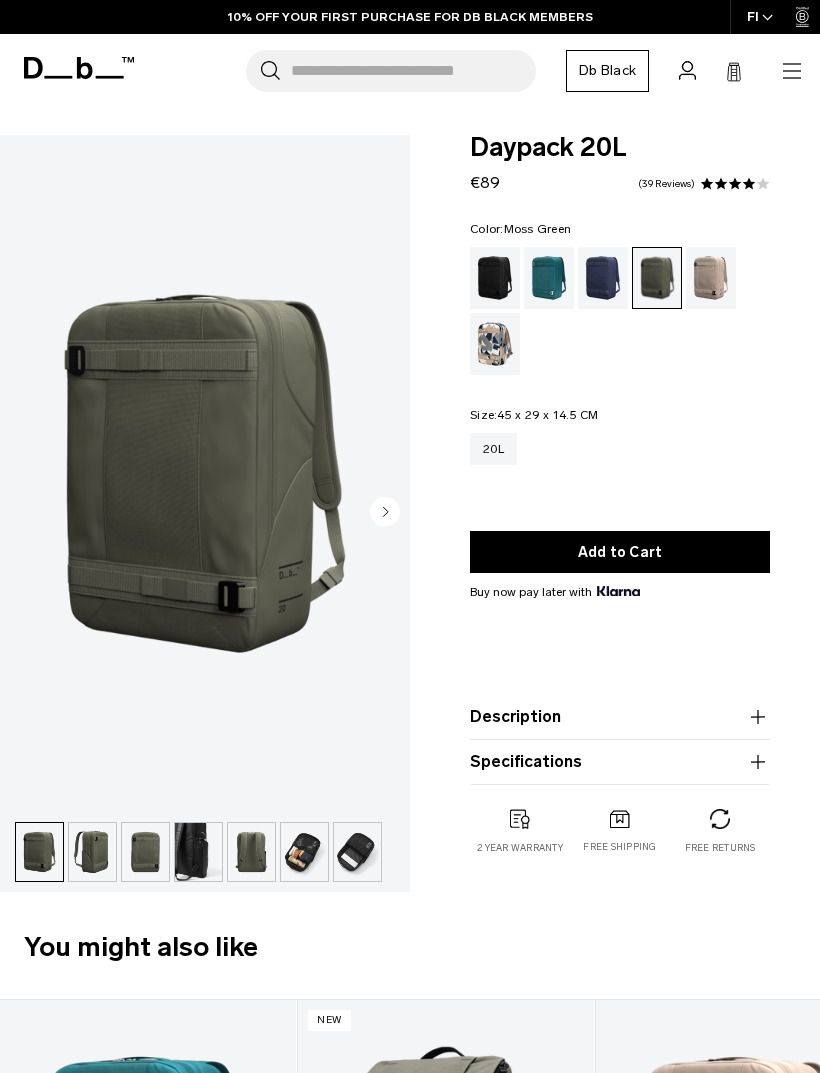 click 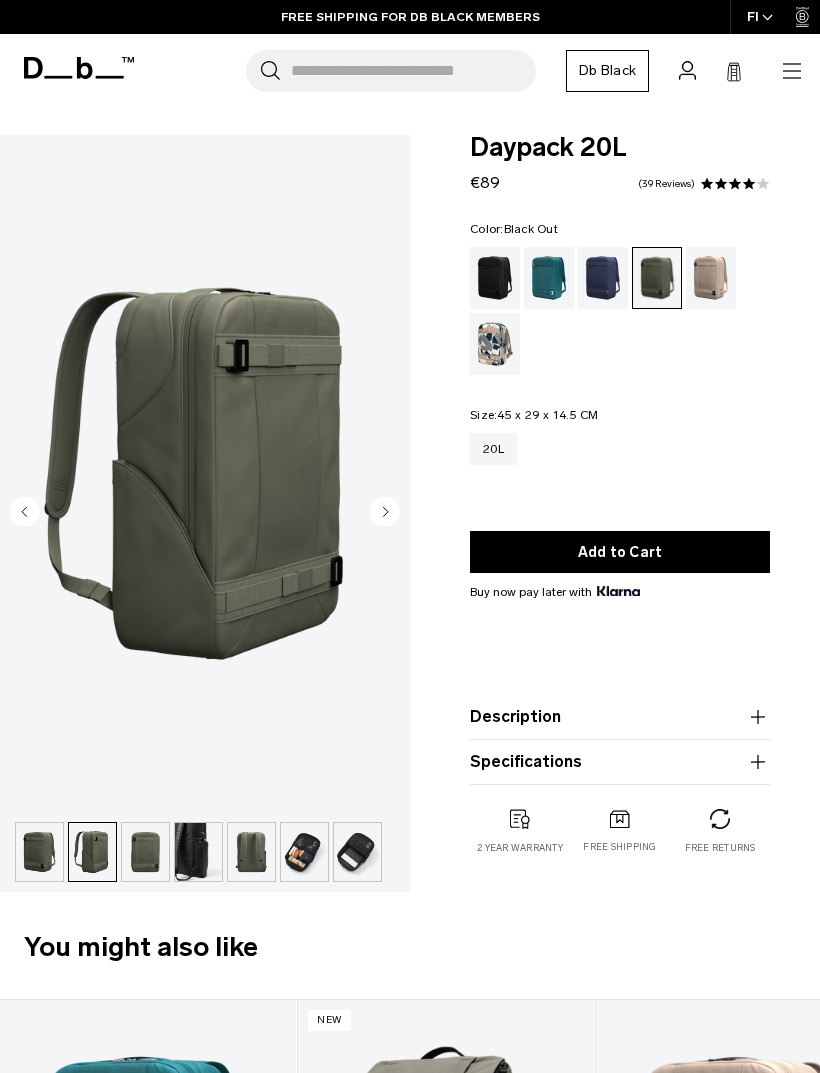 click at bounding box center (495, 278) 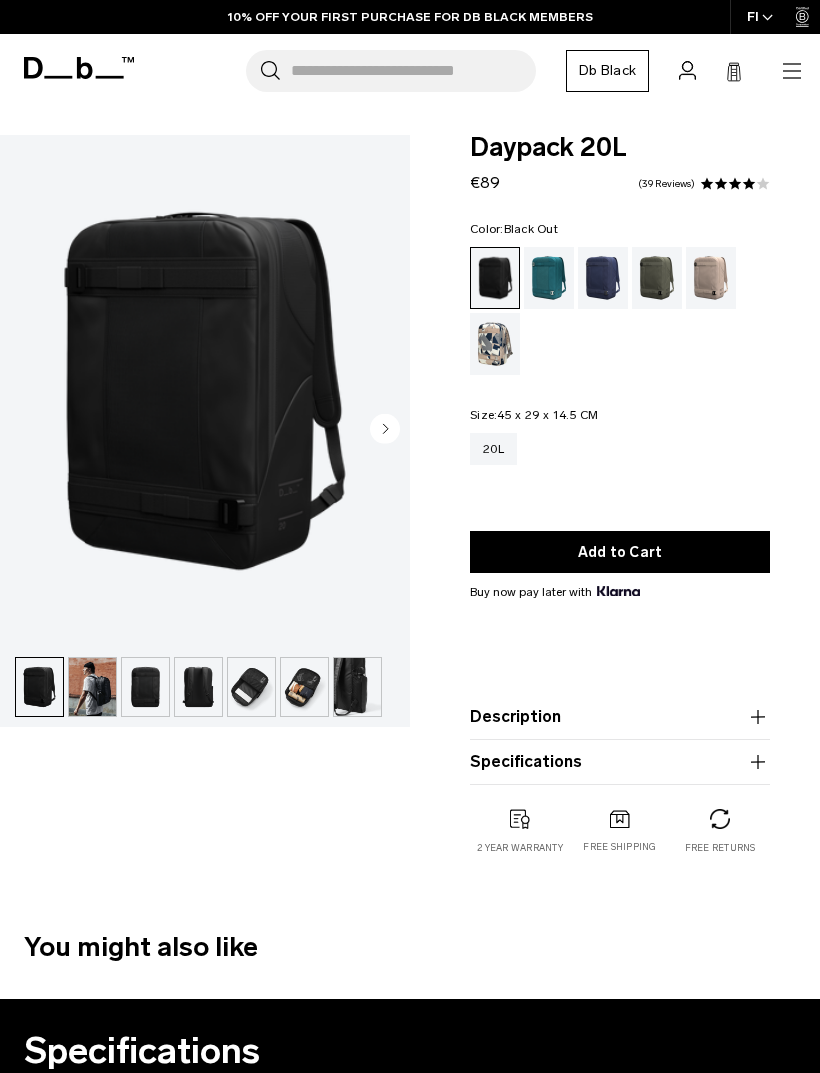 scroll, scrollTop: 0, scrollLeft: 0, axis: both 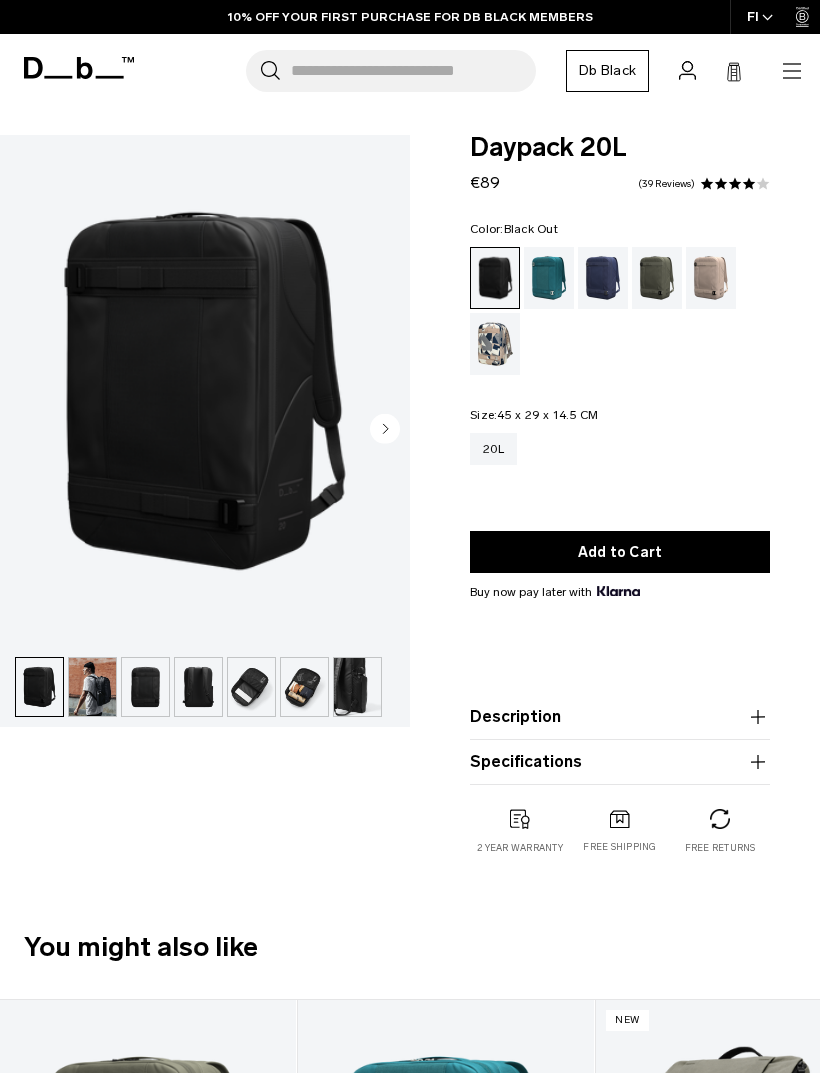 click at bounding box center (92, 687) 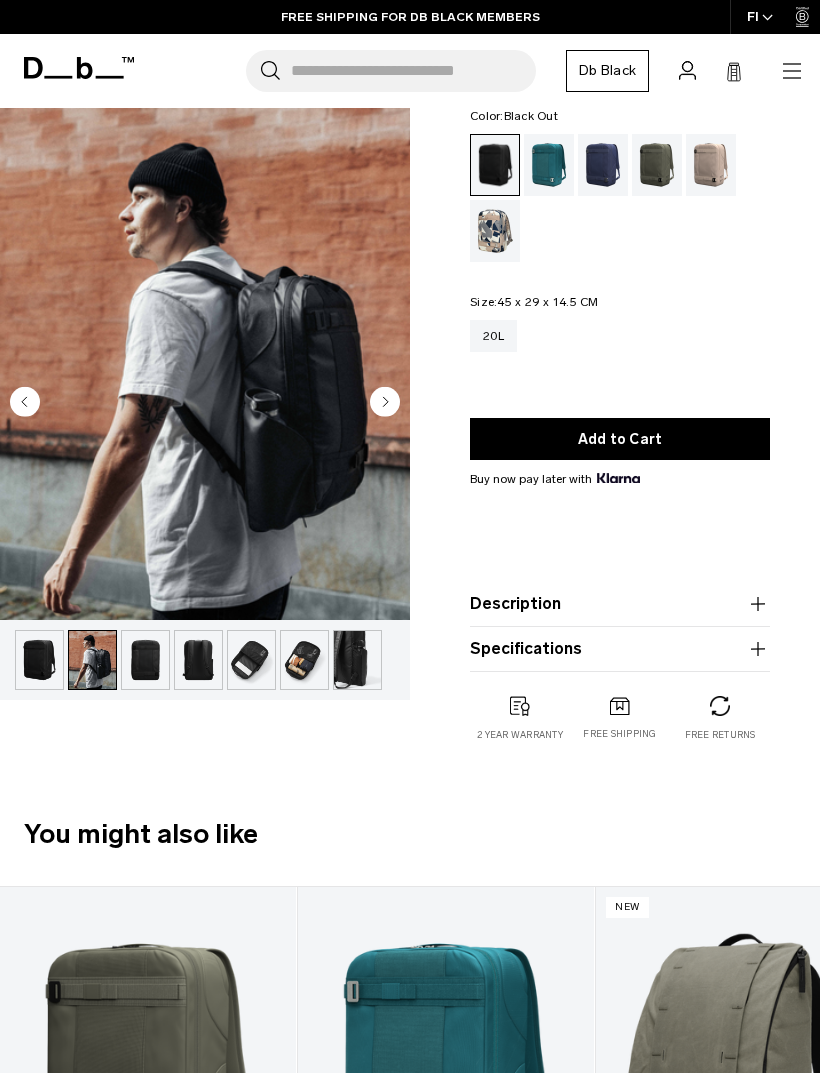 scroll, scrollTop: 0, scrollLeft: 0, axis: both 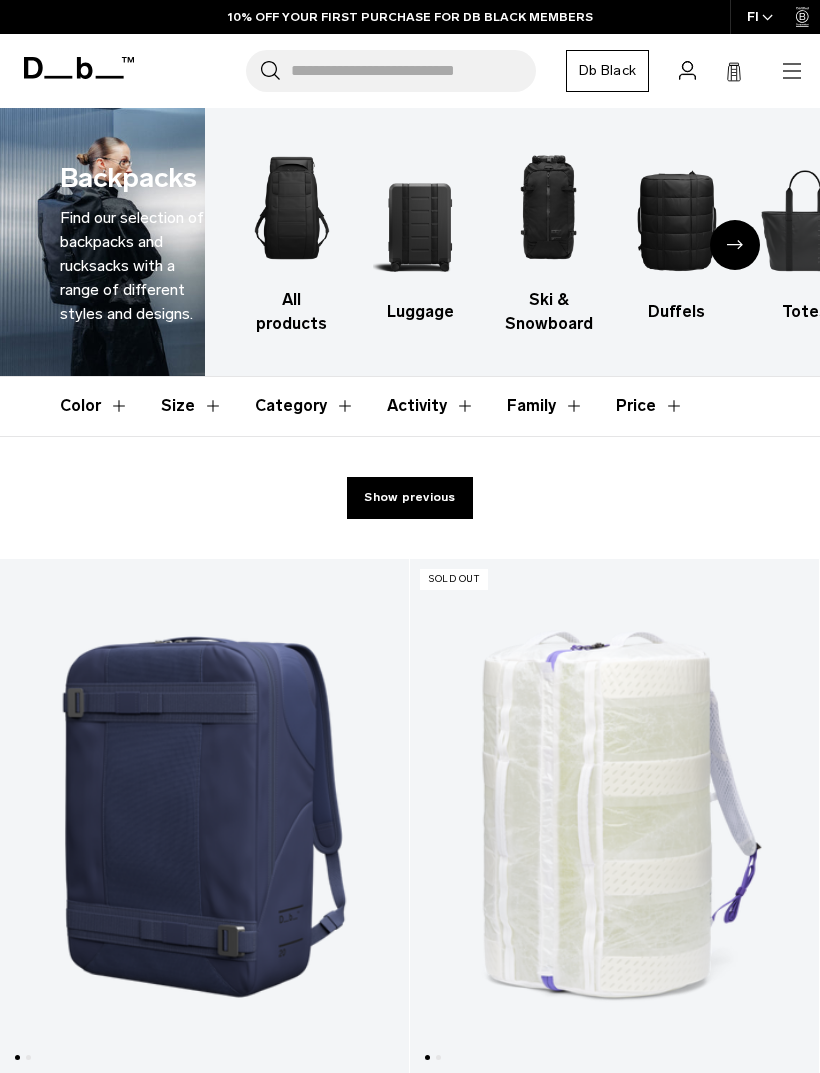 click at bounding box center [676, 220] 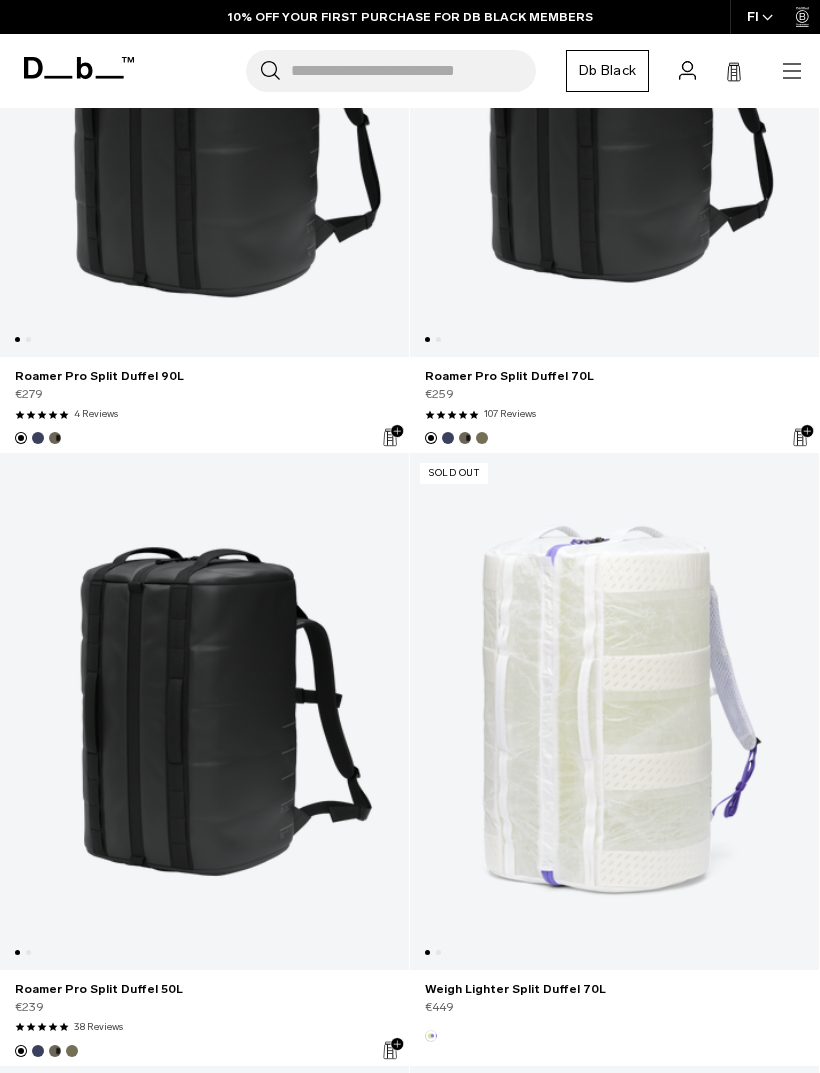scroll, scrollTop: 1249, scrollLeft: 0, axis: vertical 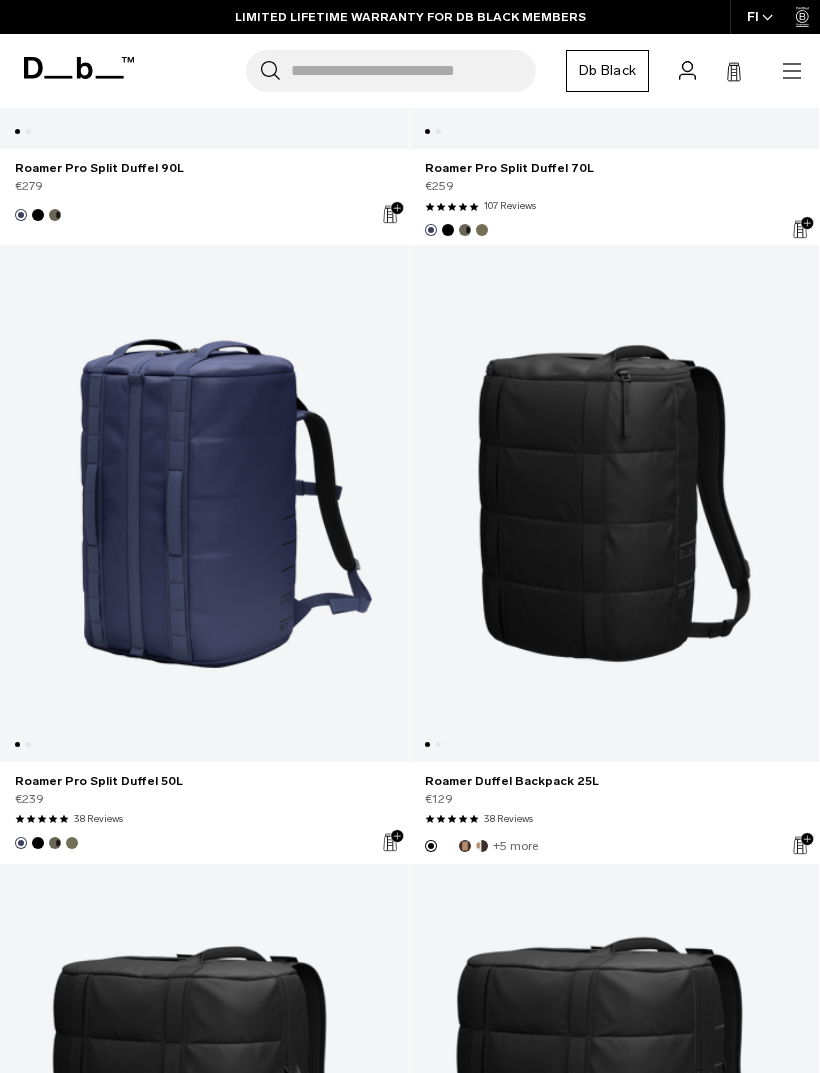 click at bounding box center (614, 503) 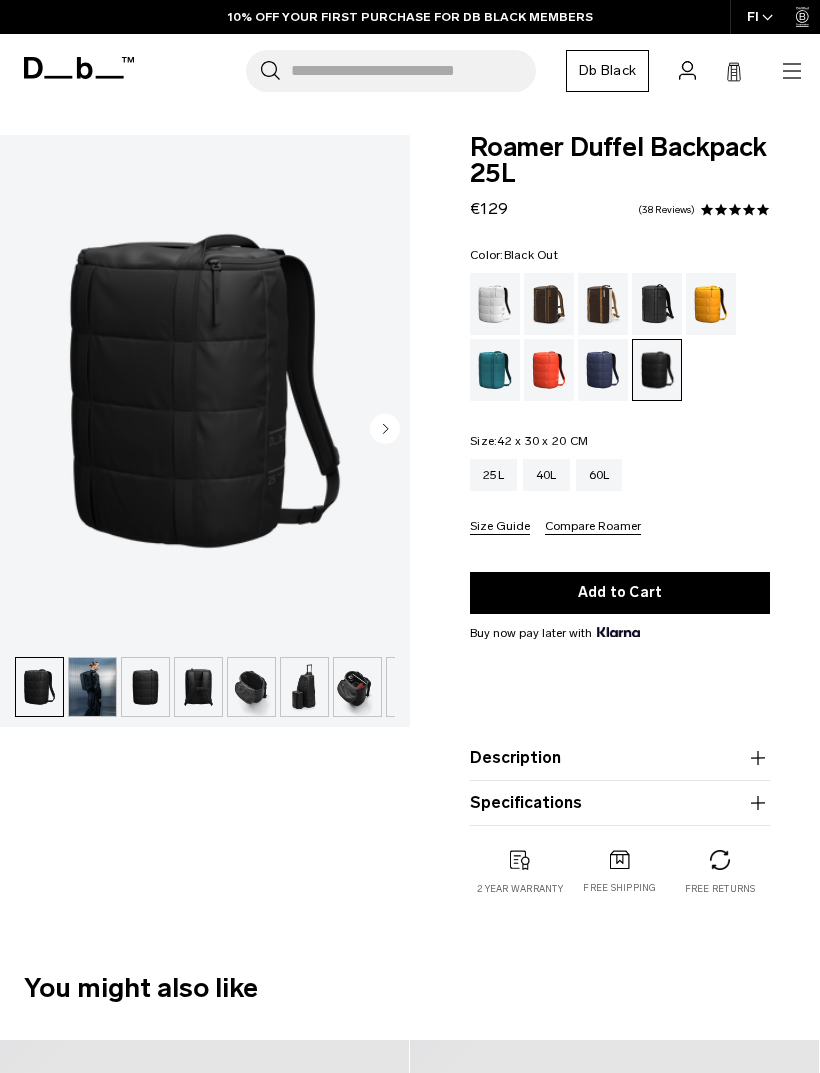 scroll, scrollTop: 0, scrollLeft: 0, axis: both 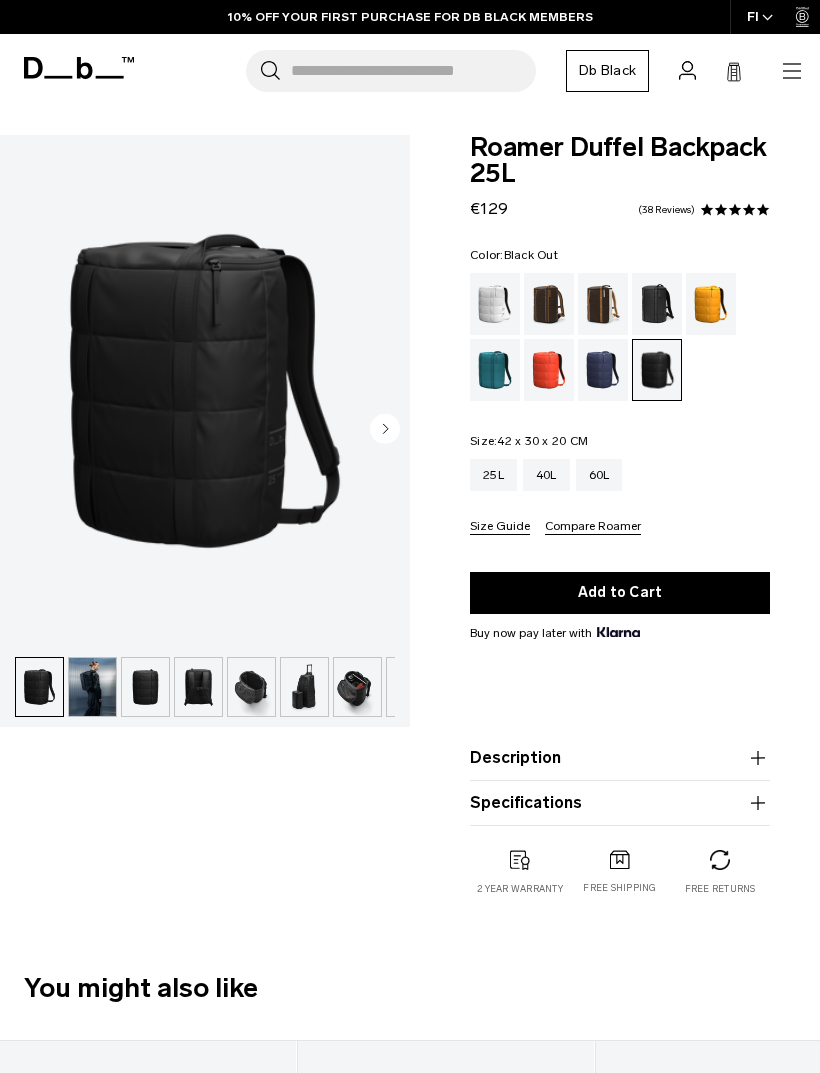 click at bounding box center (92, 687) 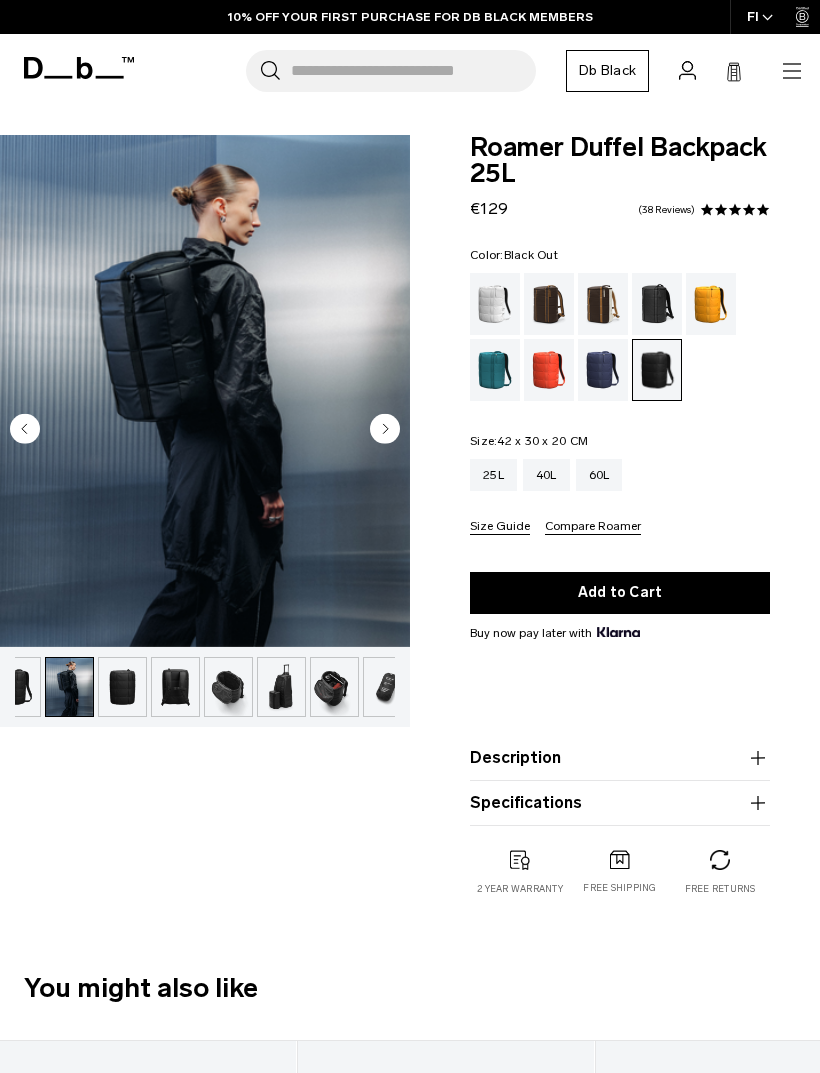 scroll, scrollTop: 0, scrollLeft: 53, axis: horizontal 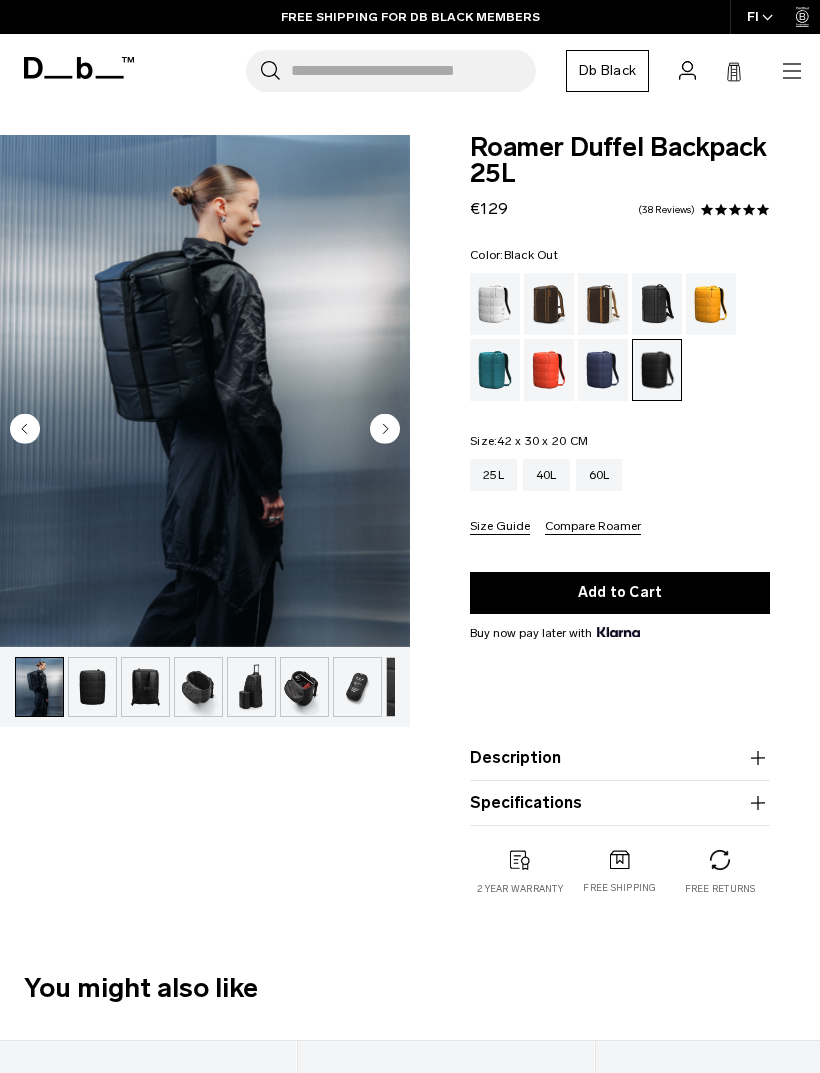 click at bounding box center [39, 687] 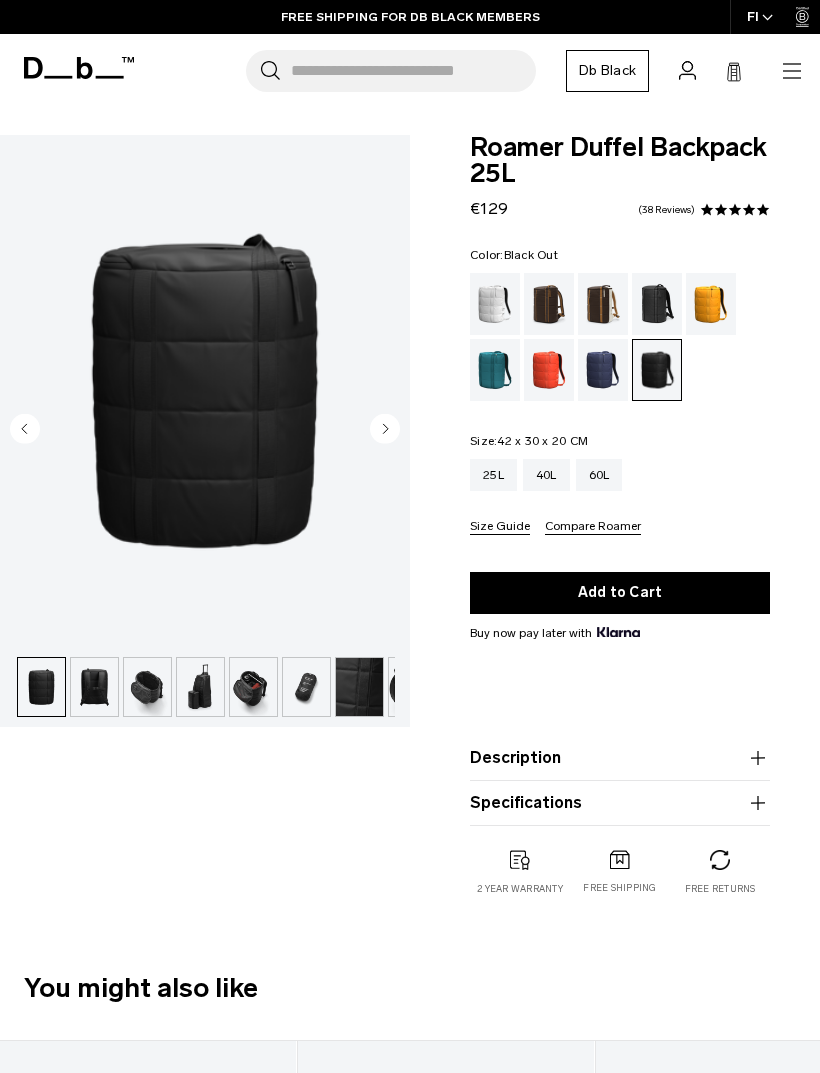 scroll, scrollTop: 0, scrollLeft: 106, axis: horizontal 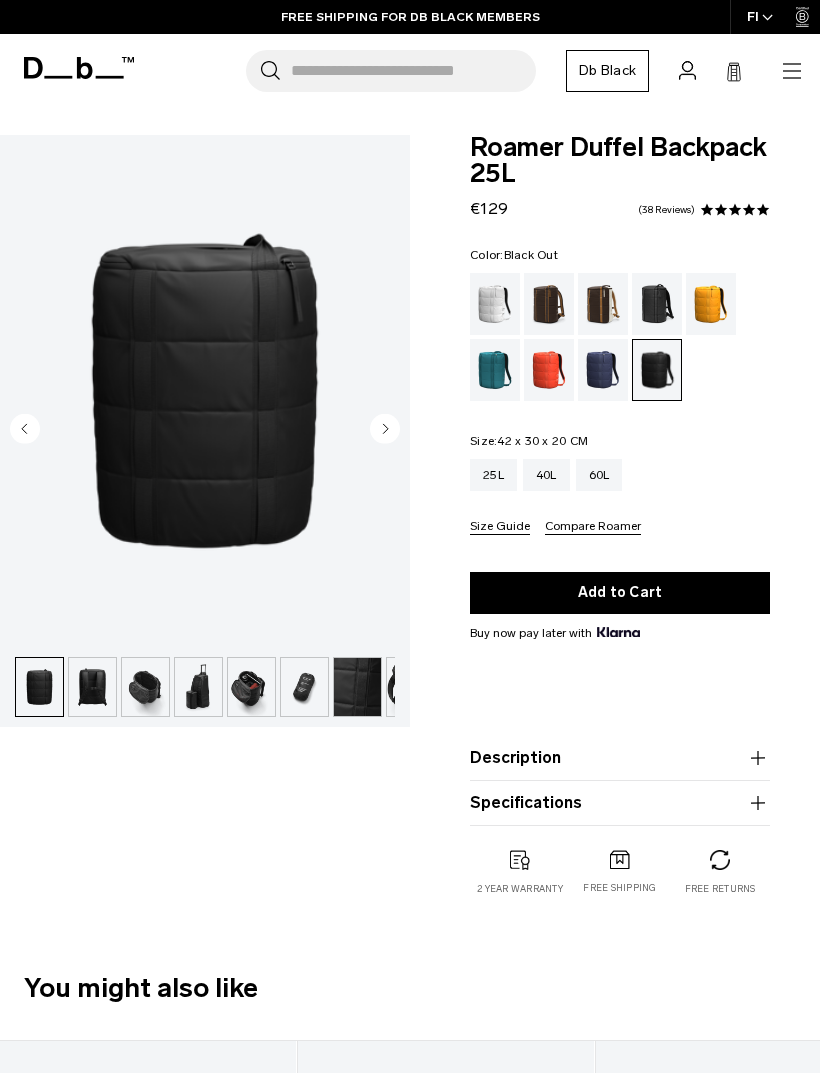 click at bounding box center (39, 687) 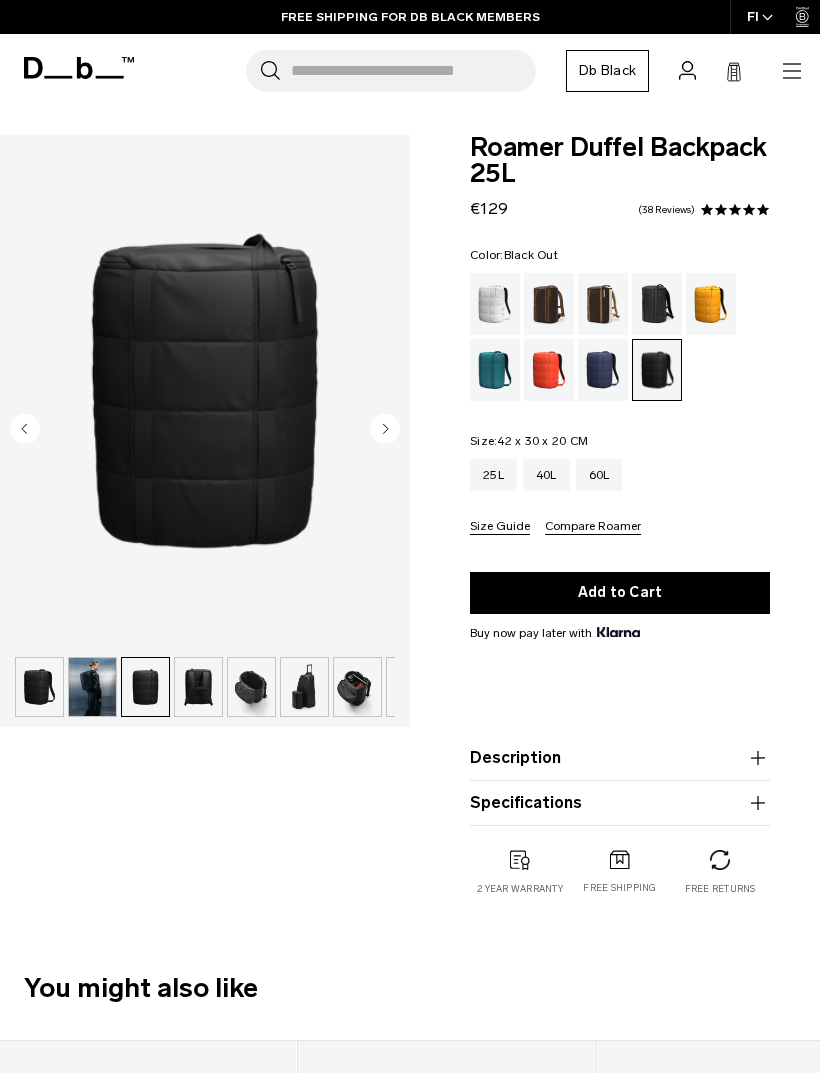 scroll, scrollTop: 0, scrollLeft: 0, axis: both 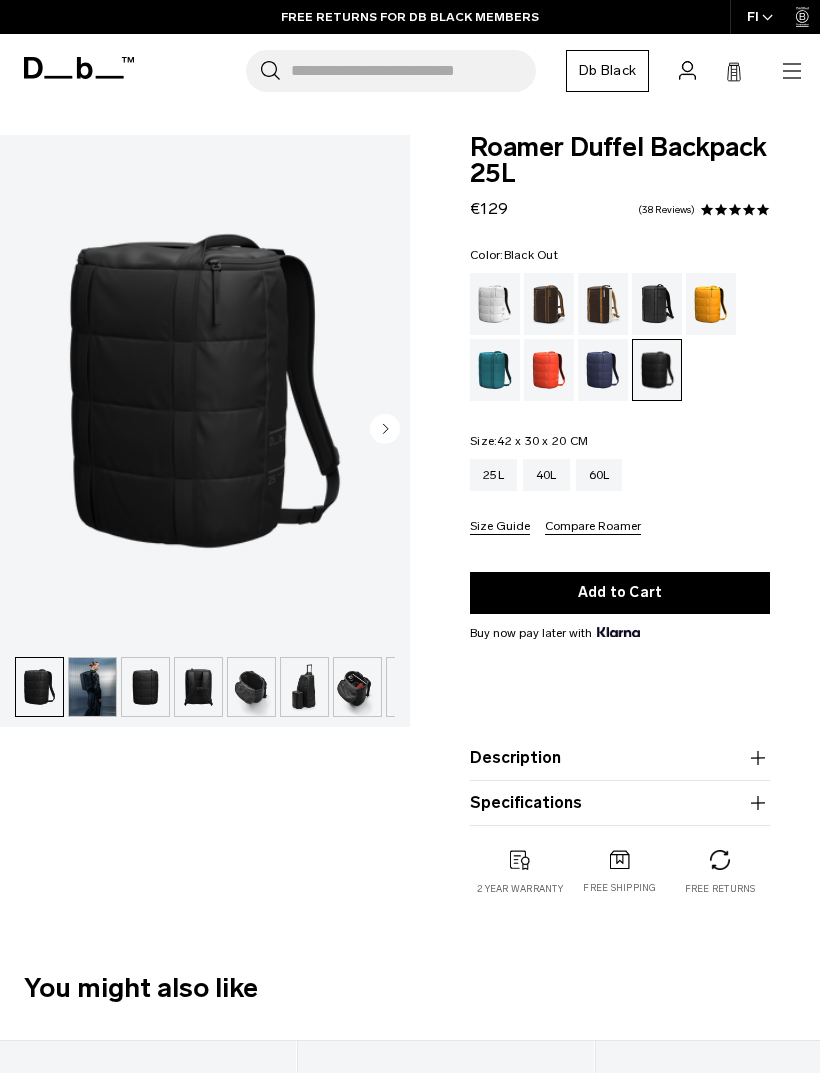 click at bounding box center (92, 687) 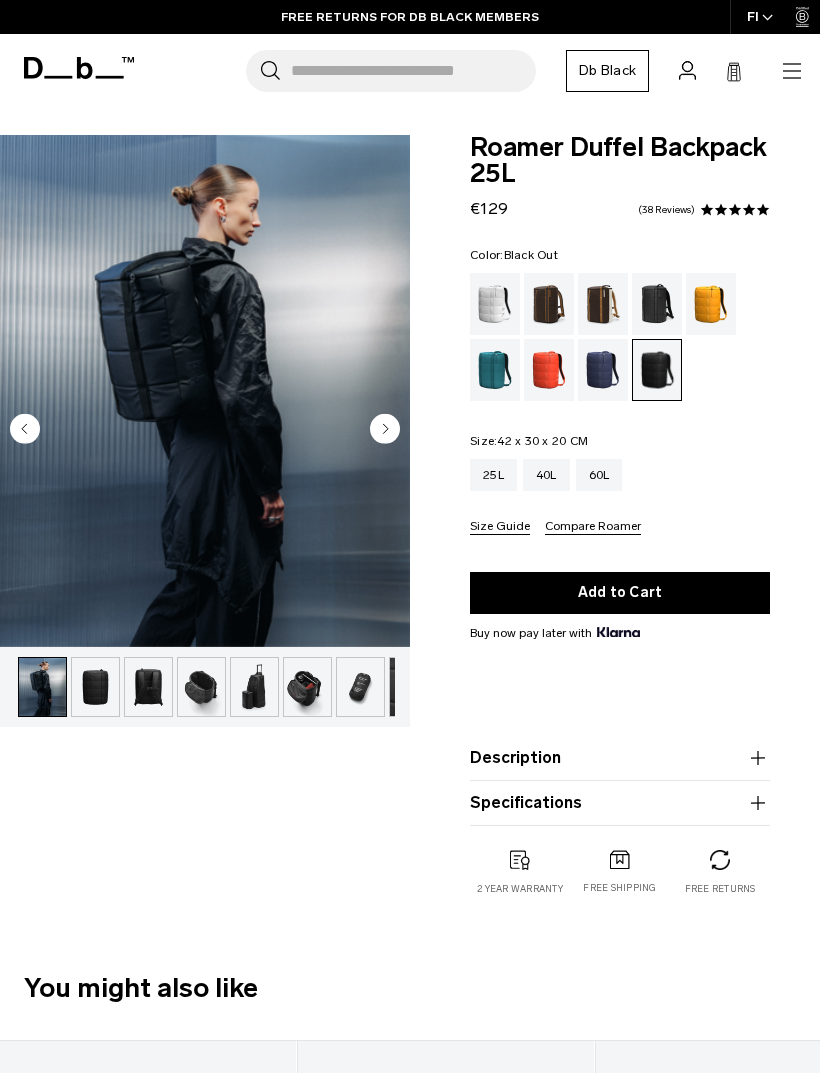 scroll, scrollTop: 0, scrollLeft: 53, axis: horizontal 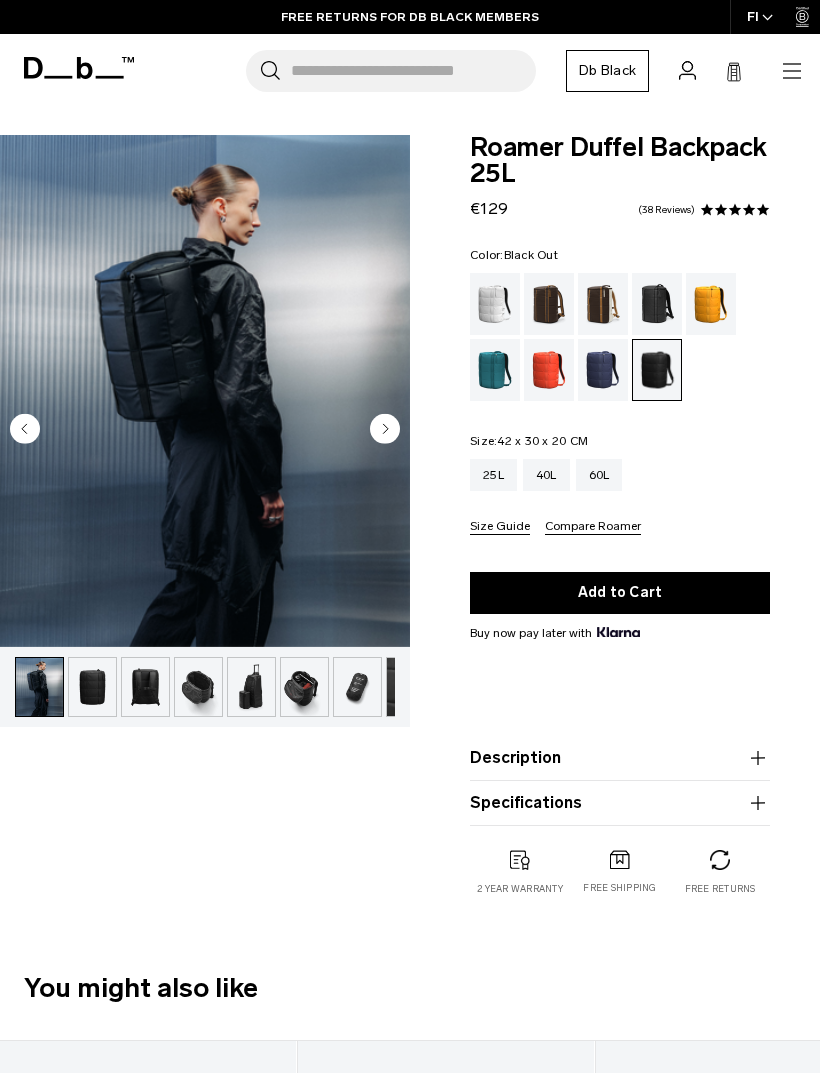 click at bounding box center (92, 687) 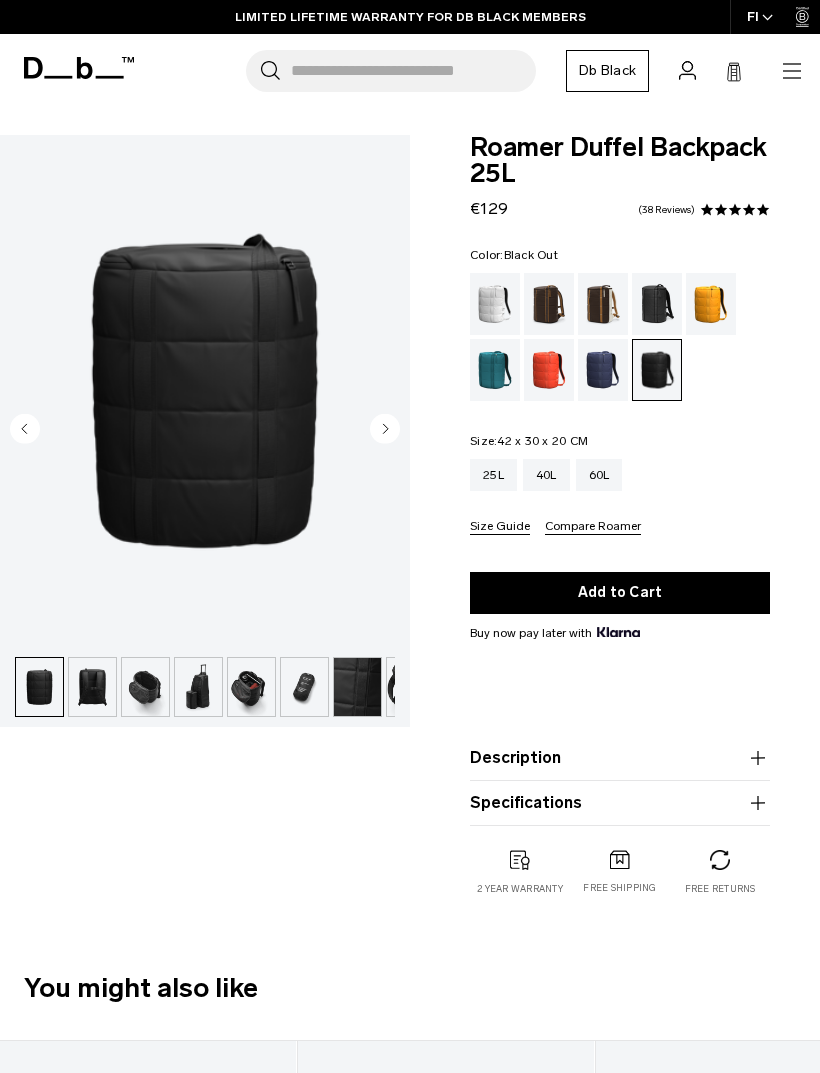 click at bounding box center (145, 687) 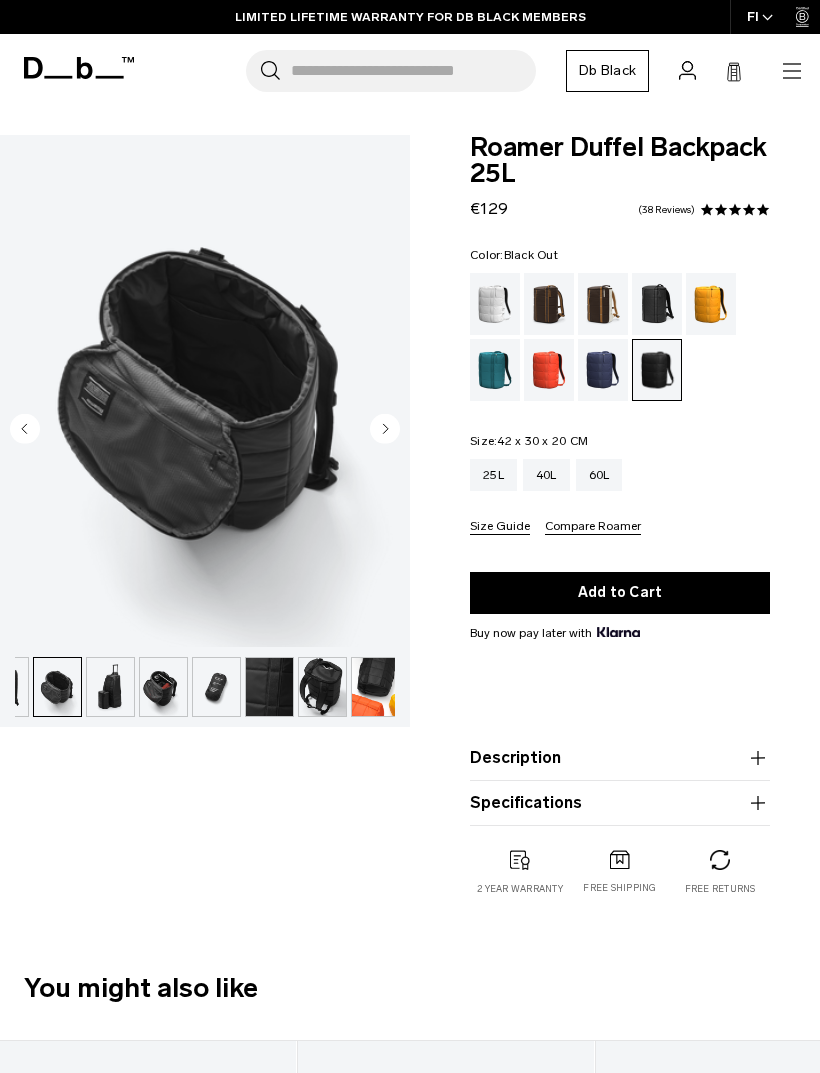 scroll, scrollTop: 0, scrollLeft: 199, axis: horizontal 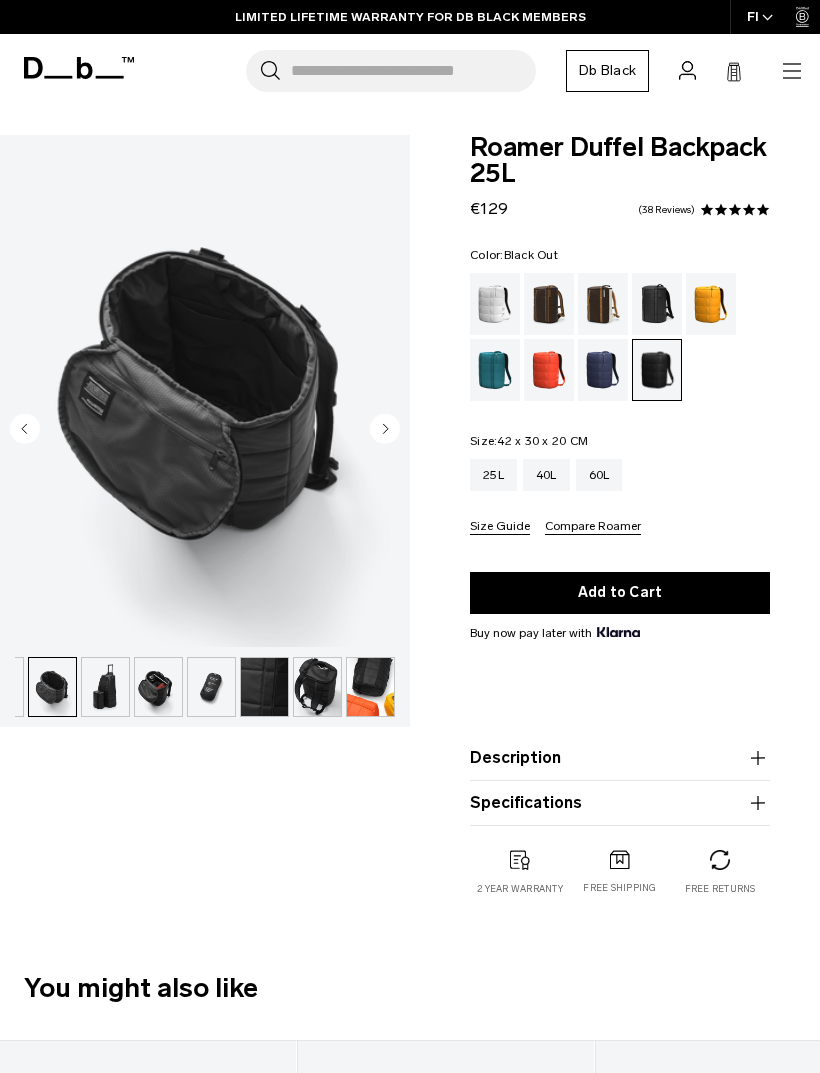 click at bounding box center (105, 687) 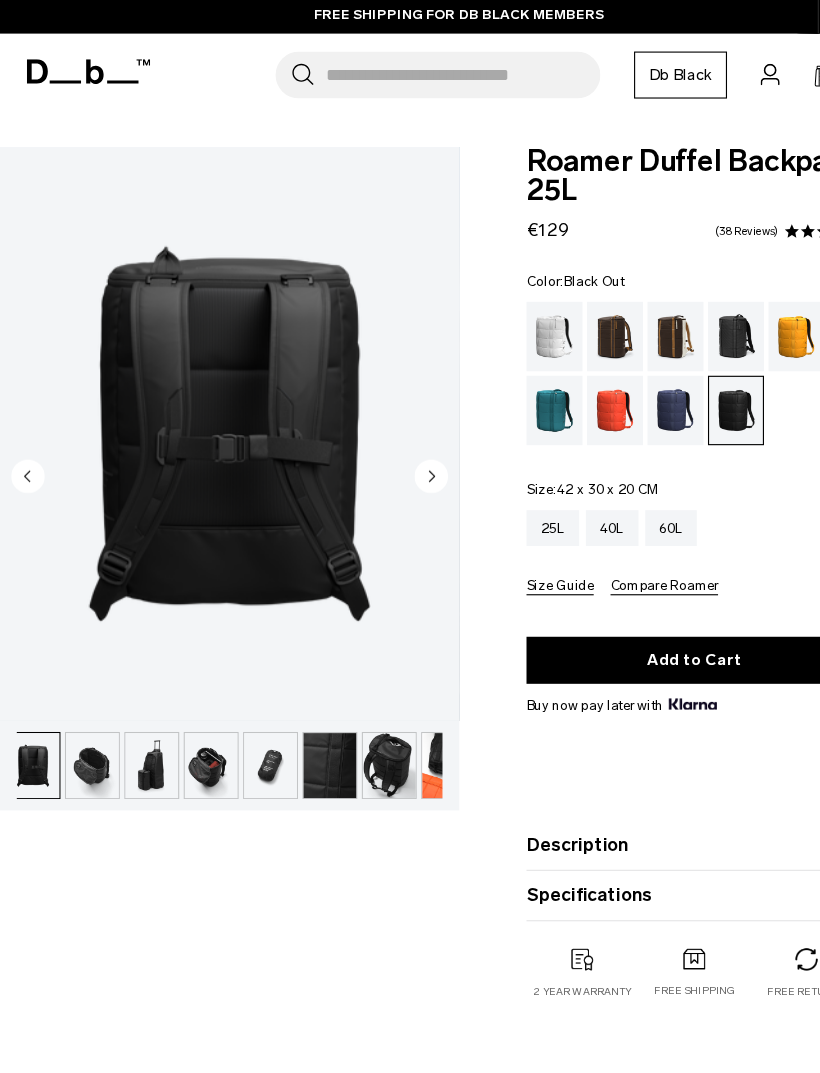 scroll, scrollTop: 0, scrollLeft: 159, axis: horizontal 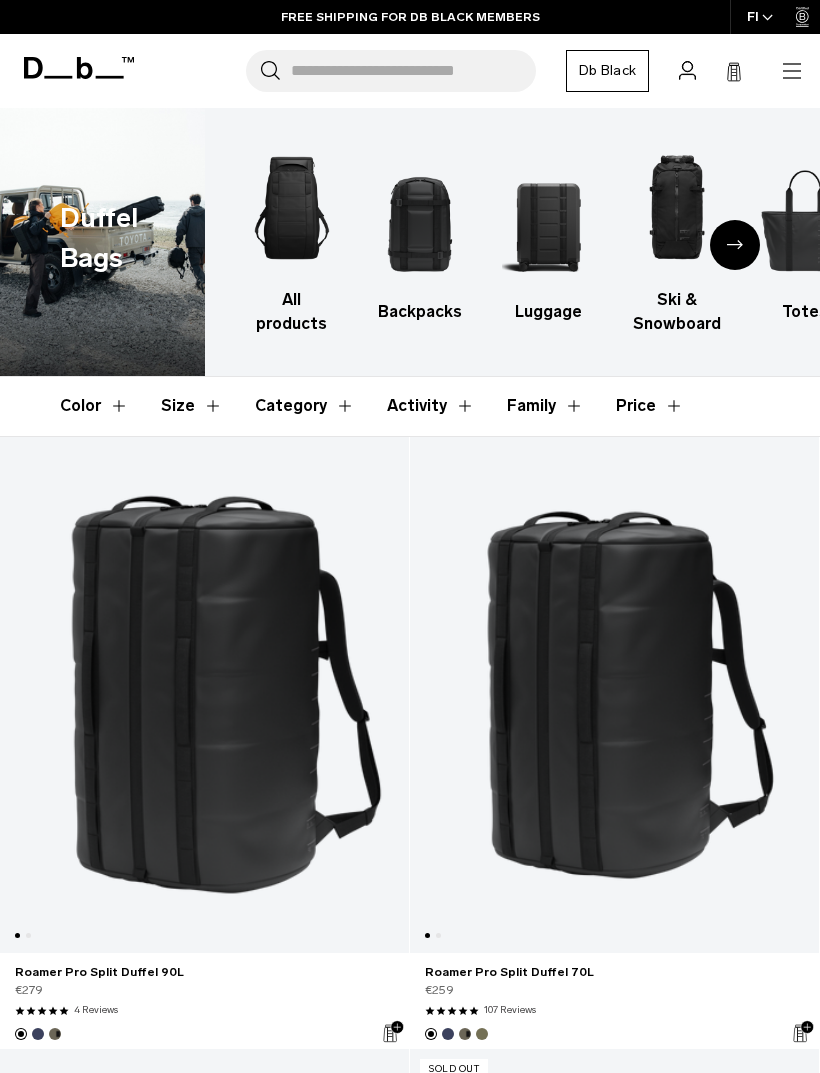 click at bounding box center [419, 220] 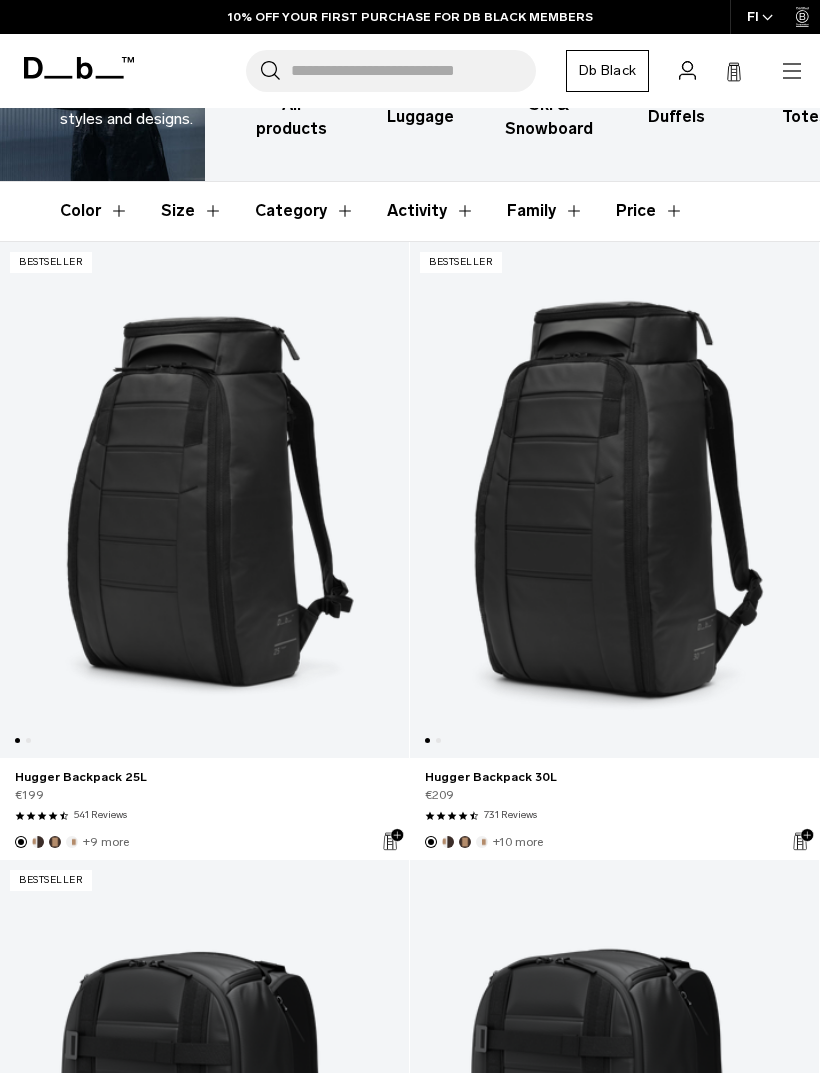 scroll, scrollTop: 195, scrollLeft: 0, axis: vertical 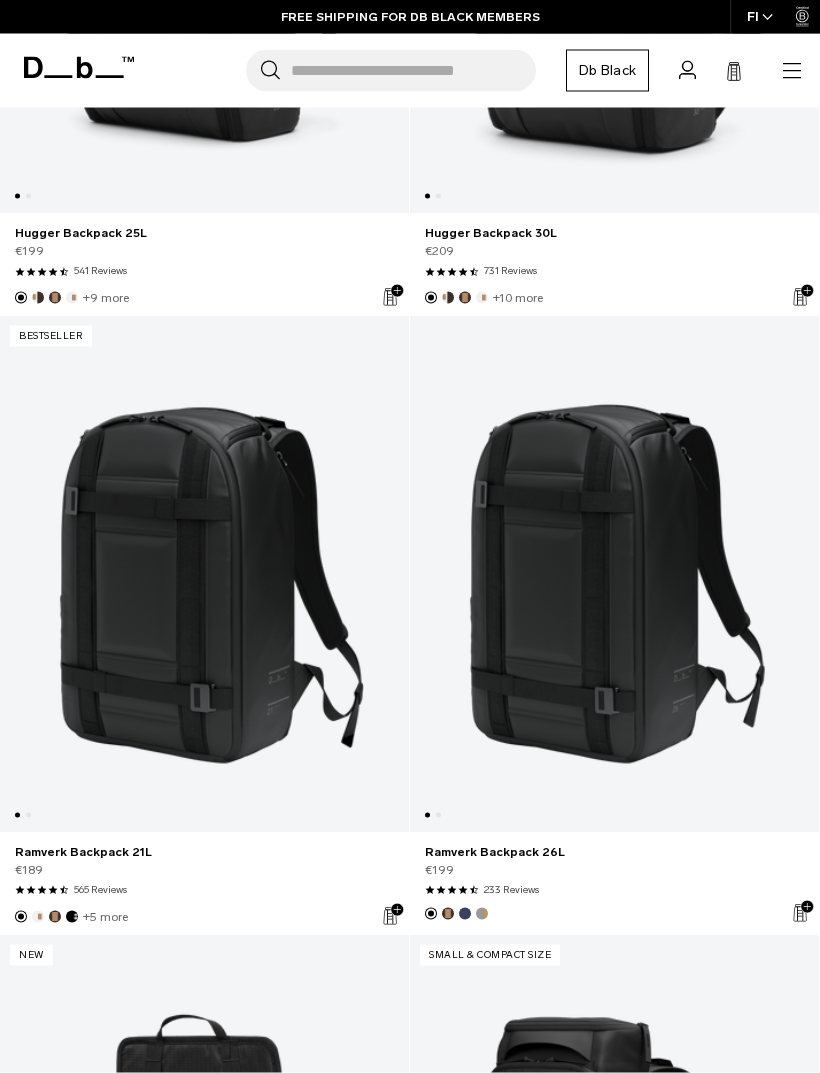click at bounding box center (204, 574) 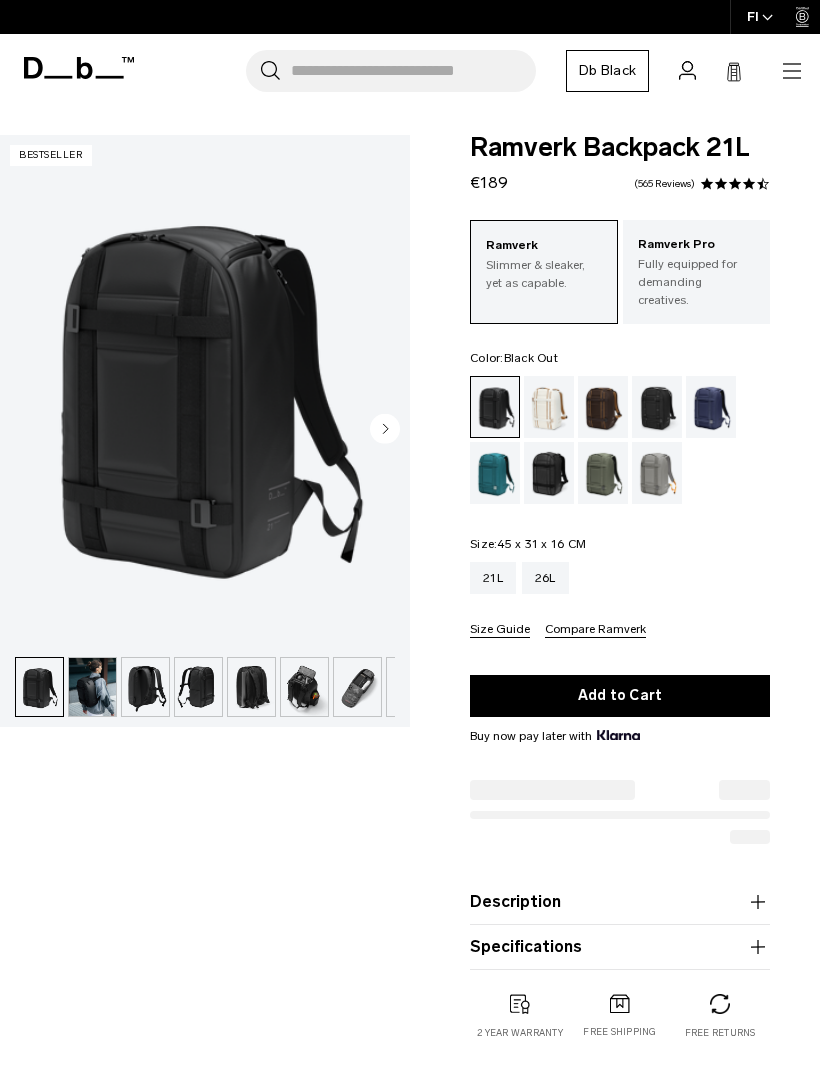 scroll, scrollTop: 0, scrollLeft: 0, axis: both 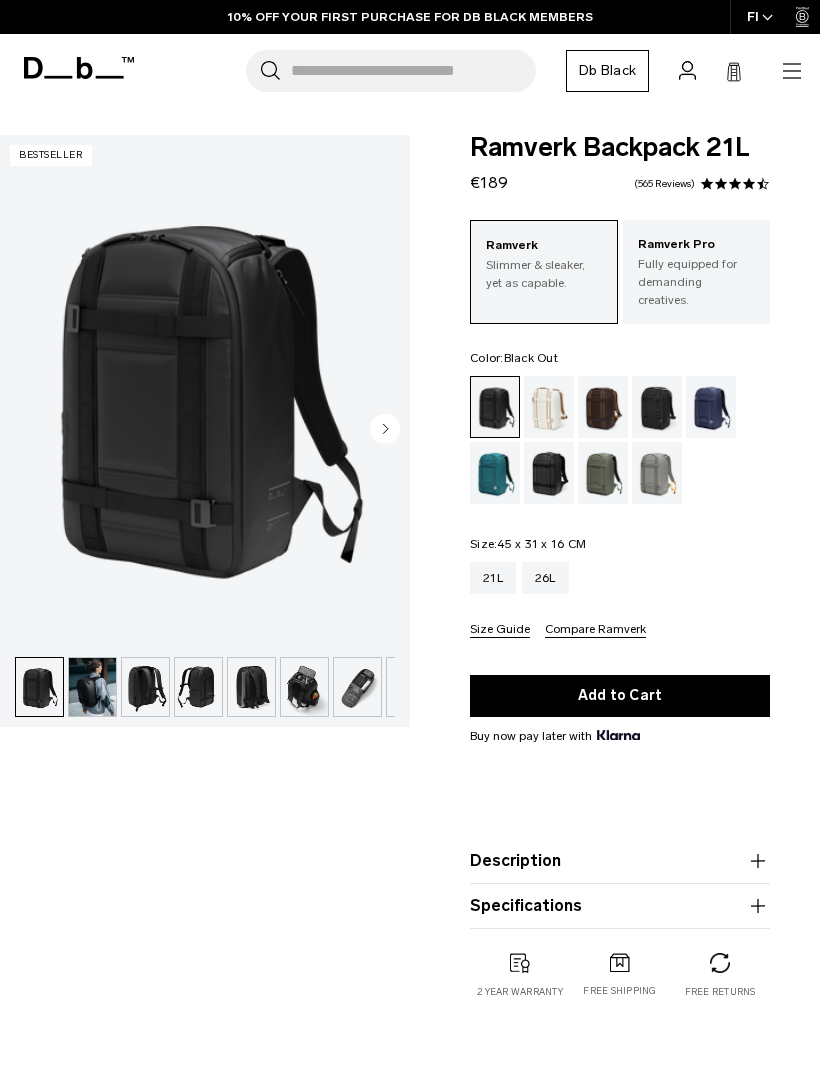 click at bounding box center (92, 687) 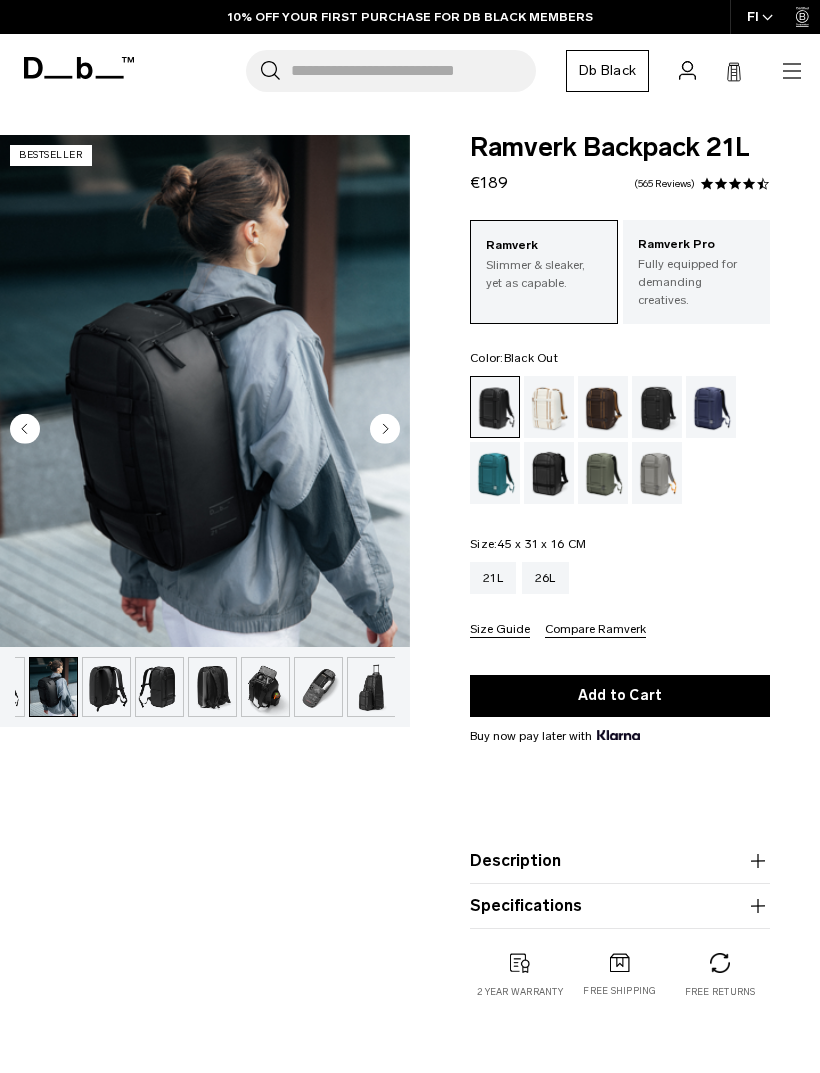 scroll, scrollTop: 0, scrollLeft: 40, axis: horizontal 